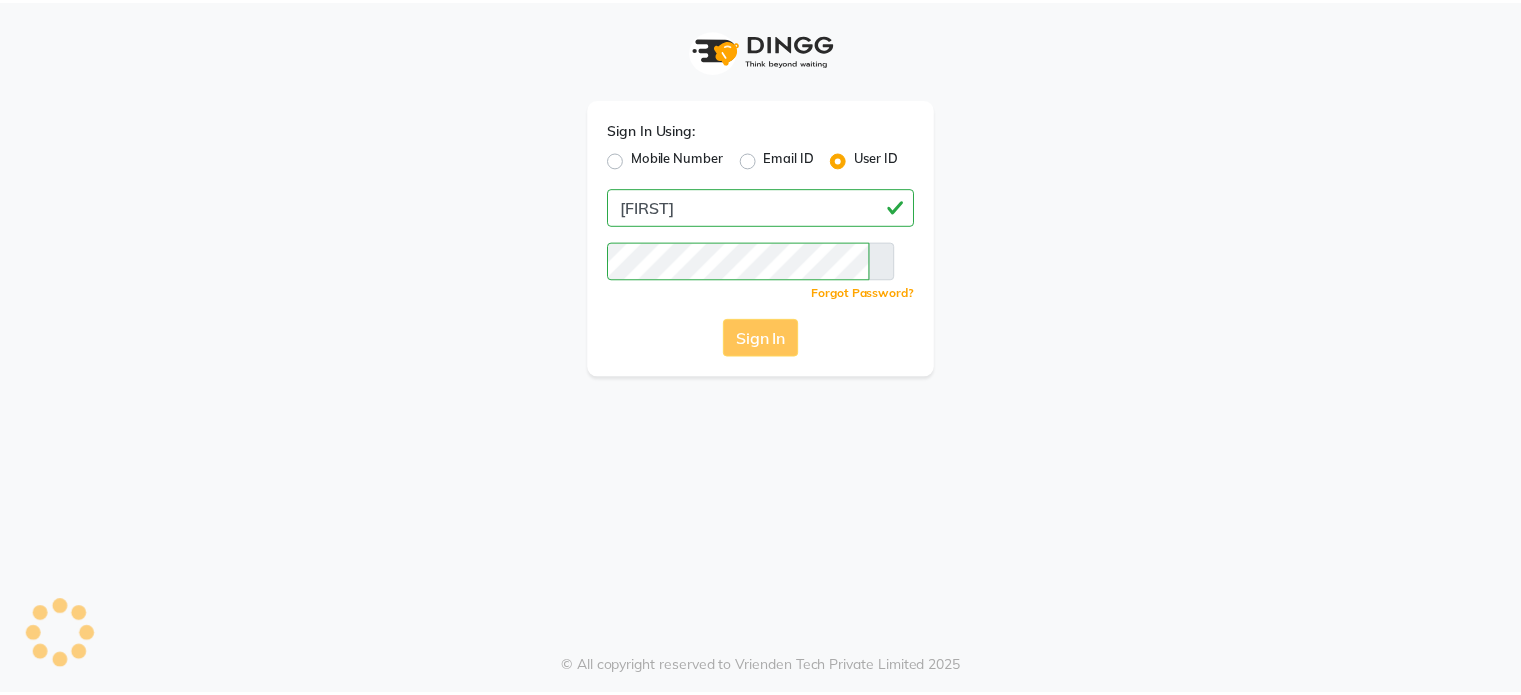 scroll, scrollTop: 0, scrollLeft: 0, axis: both 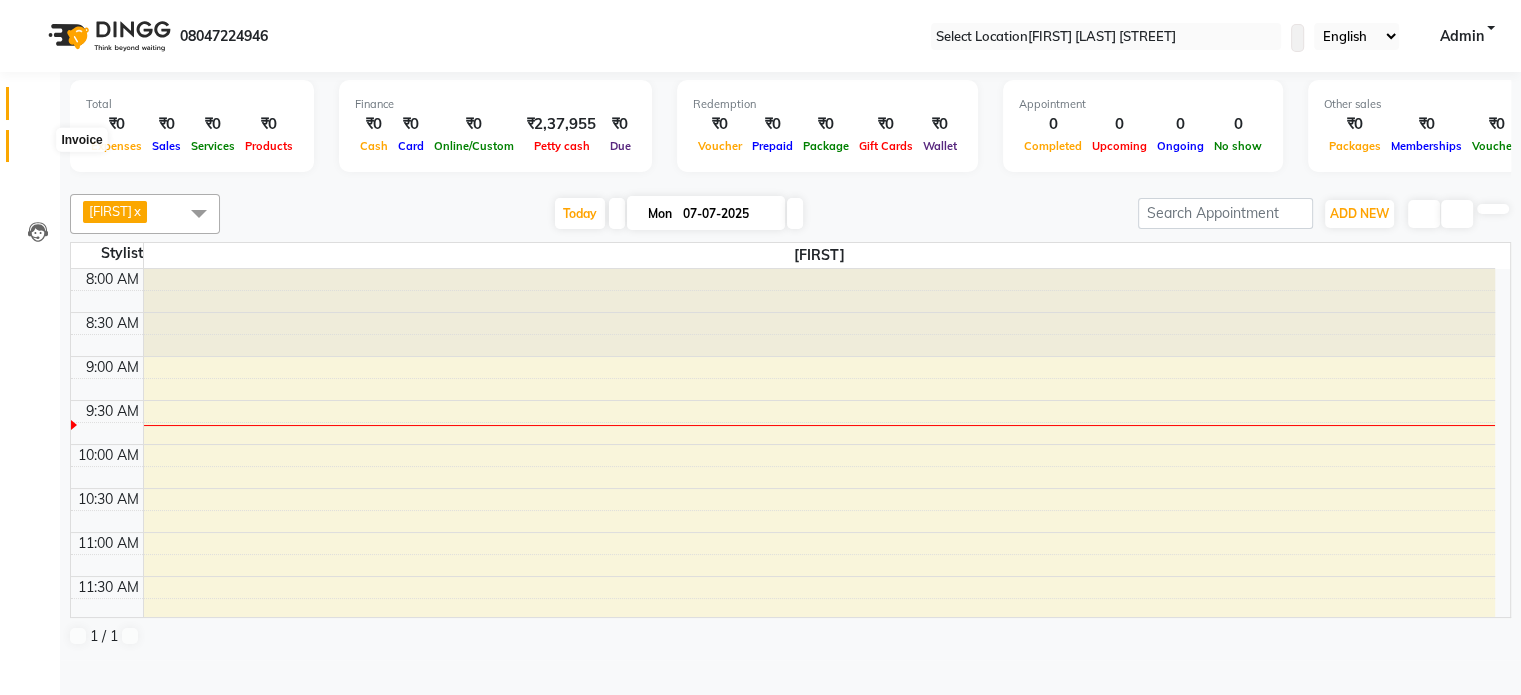 click at bounding box center [38, 151] 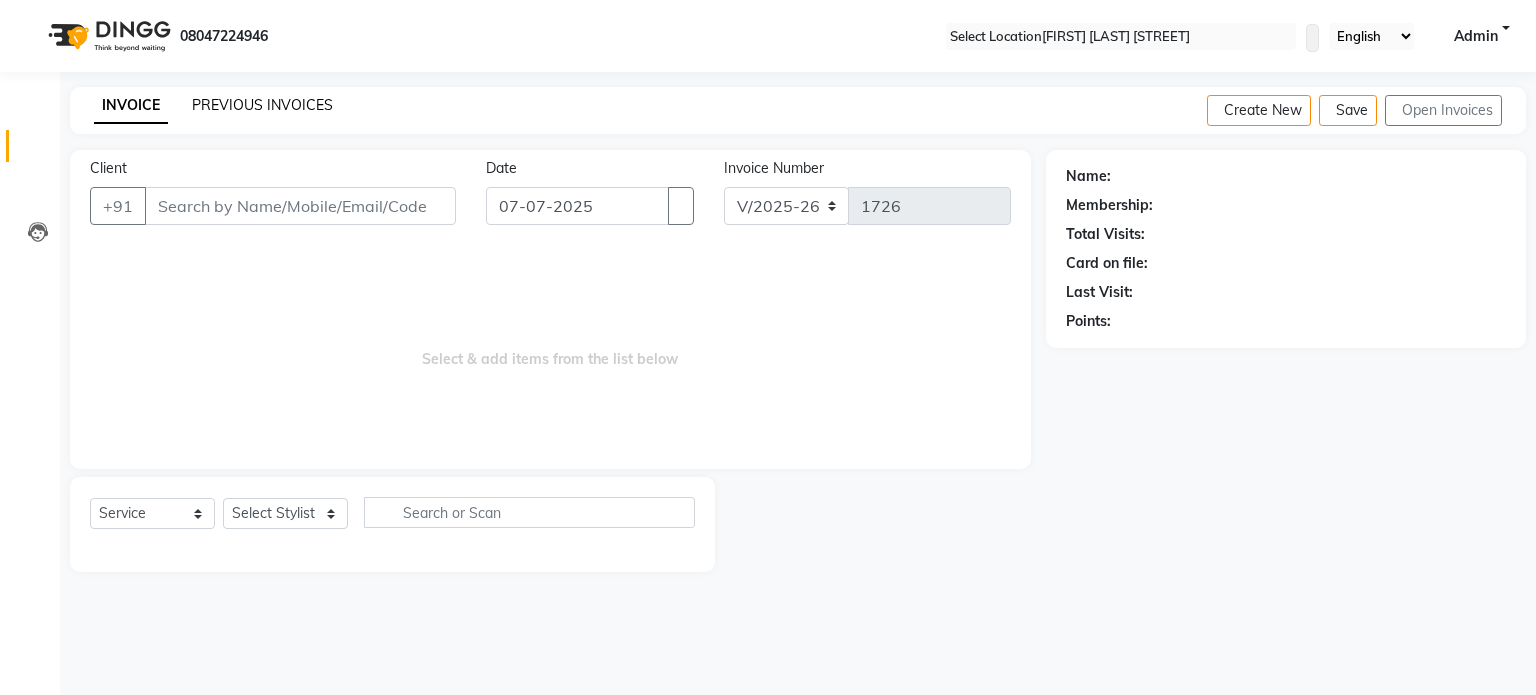 click on "PREVIOUS INVOICES" at bounding box center [262, 105] 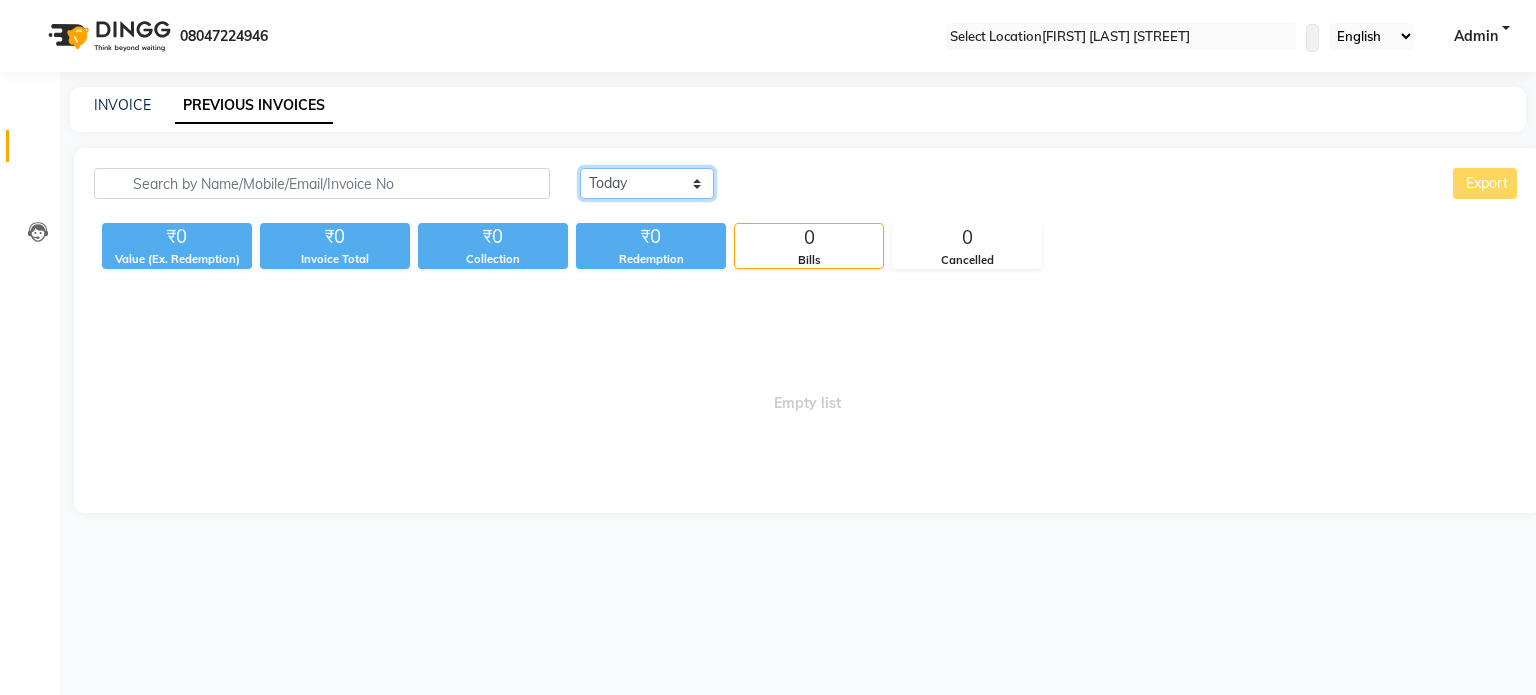 click on "Today Yesterday Custom Range" at bounding box center (647, 183) 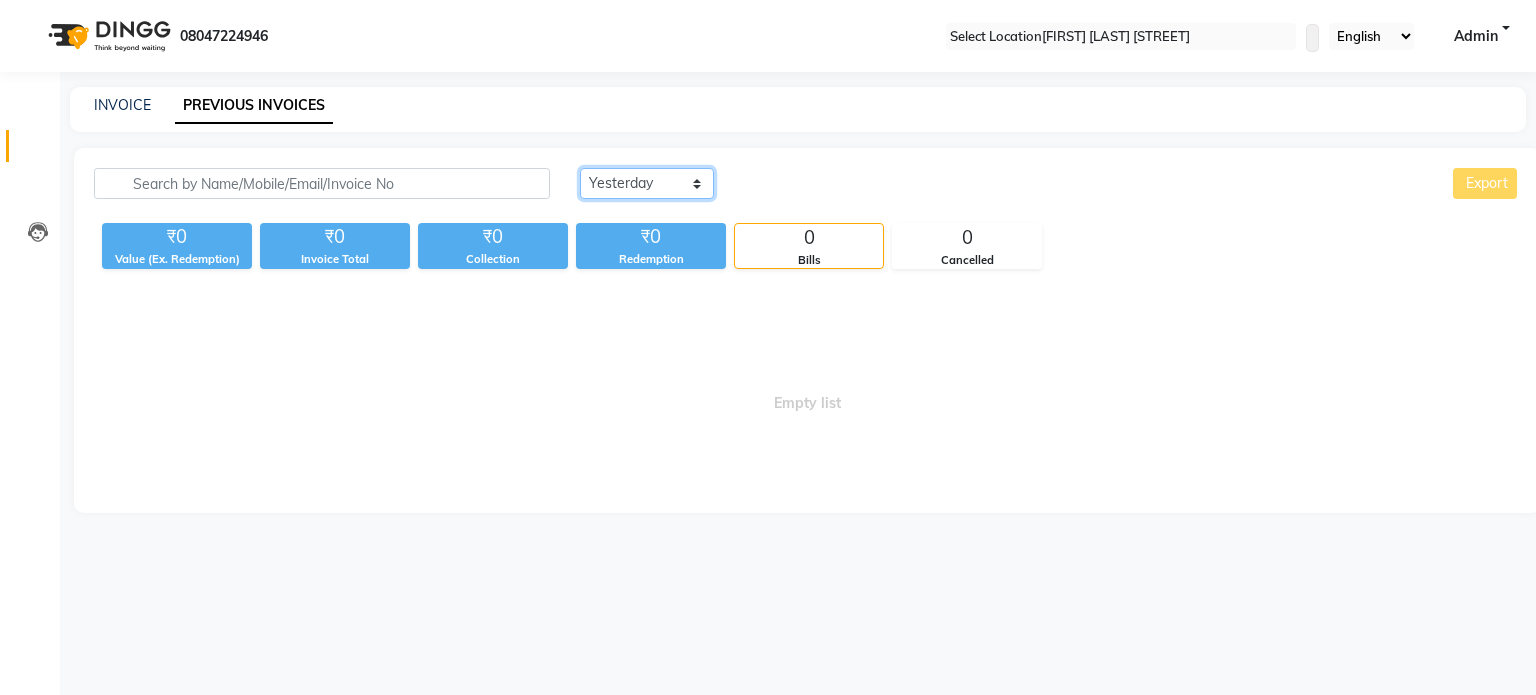 click on "Today Yesterday Custom Range" at bounding box center (647, 183) 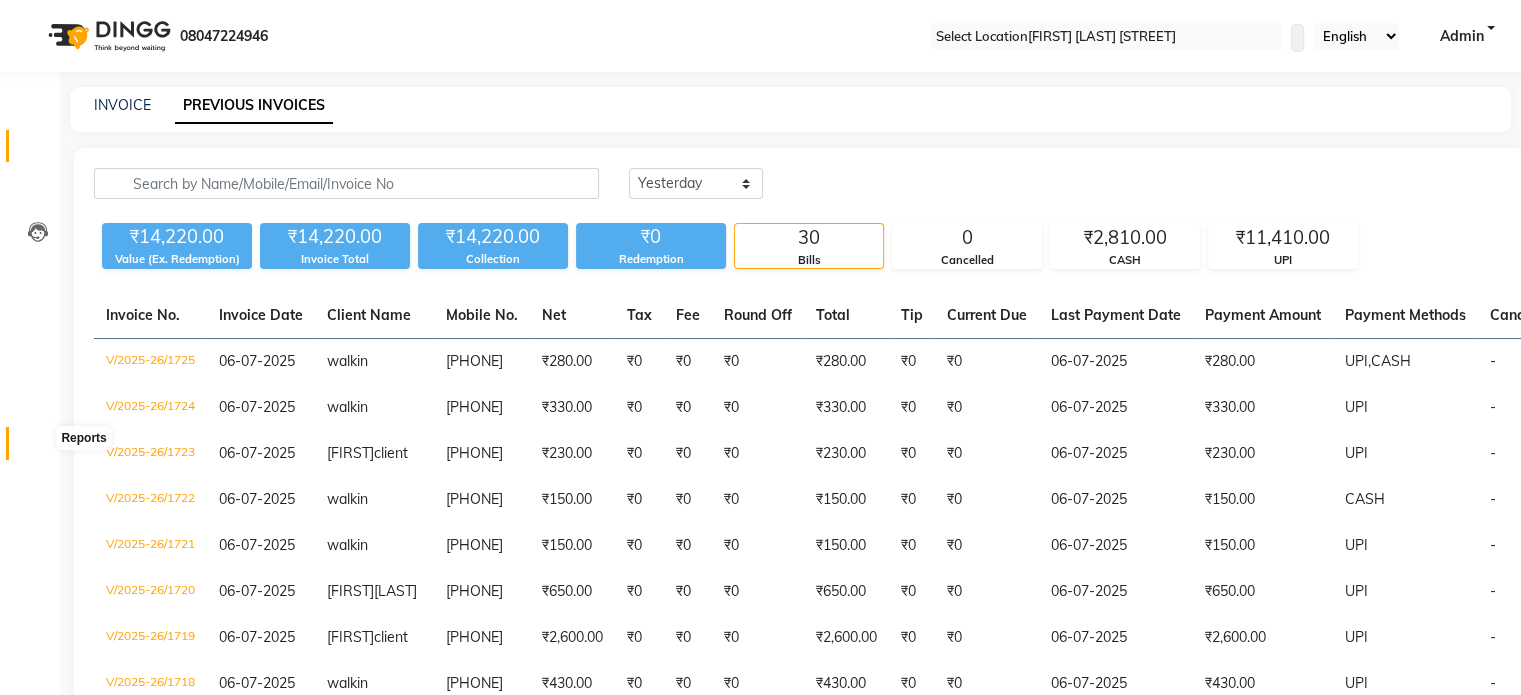 click at bounding box center (38, 448) 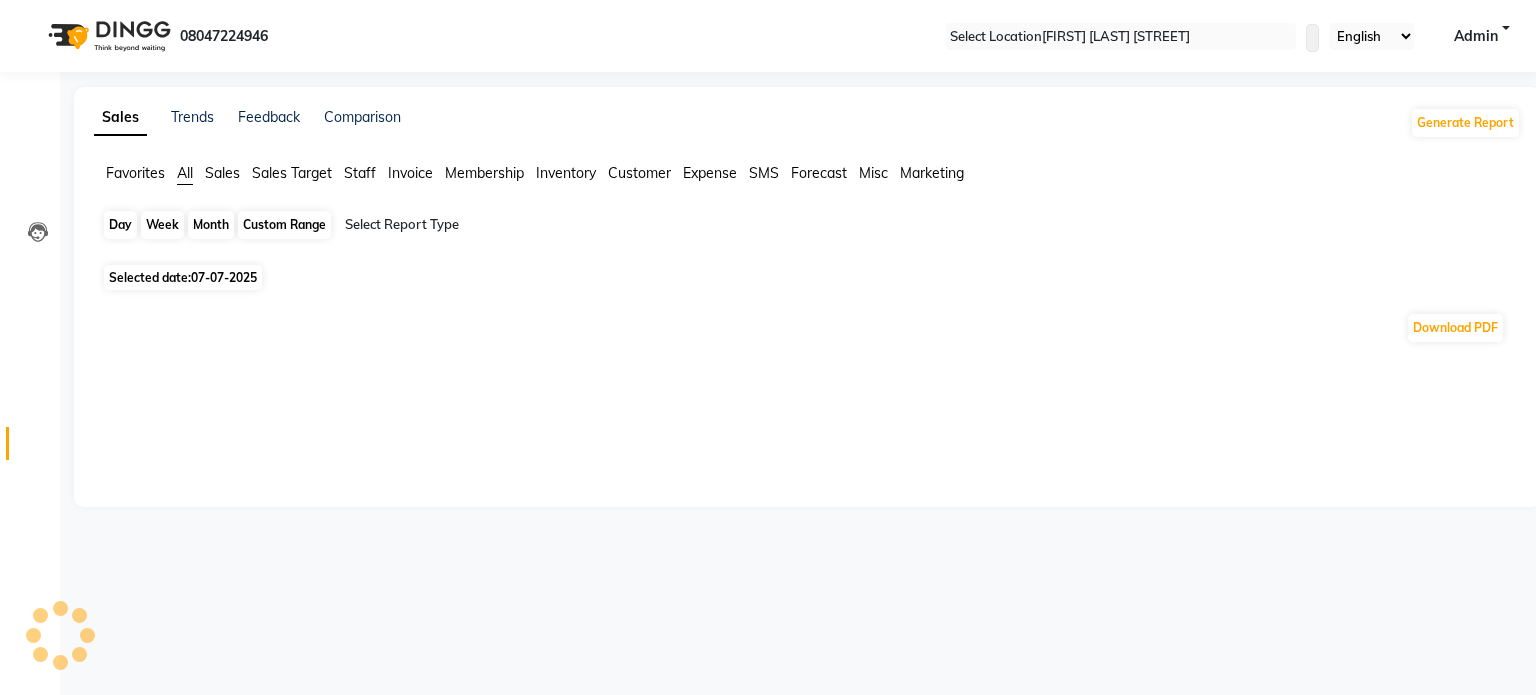 click on "Day" at bounding box center (120, 225) 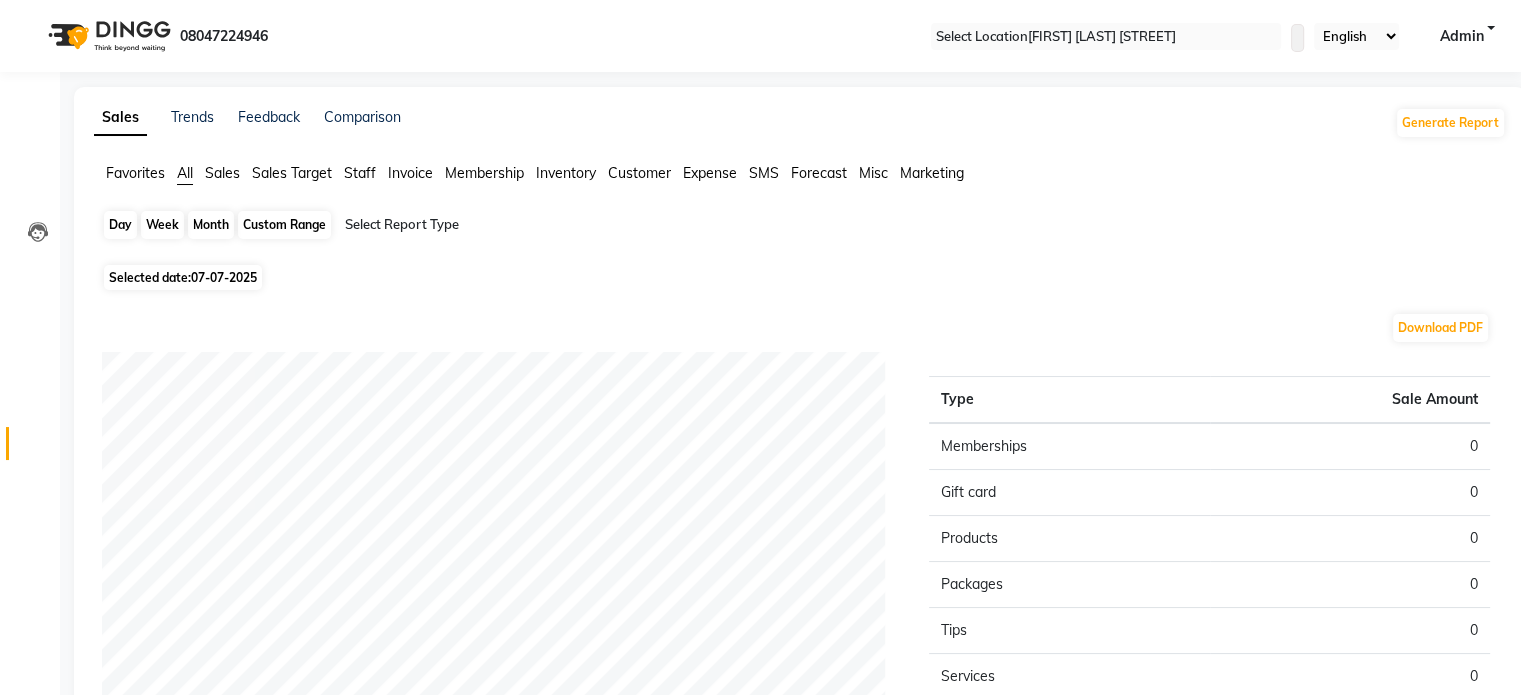 click on "Day" at bounding box center [120, 225] 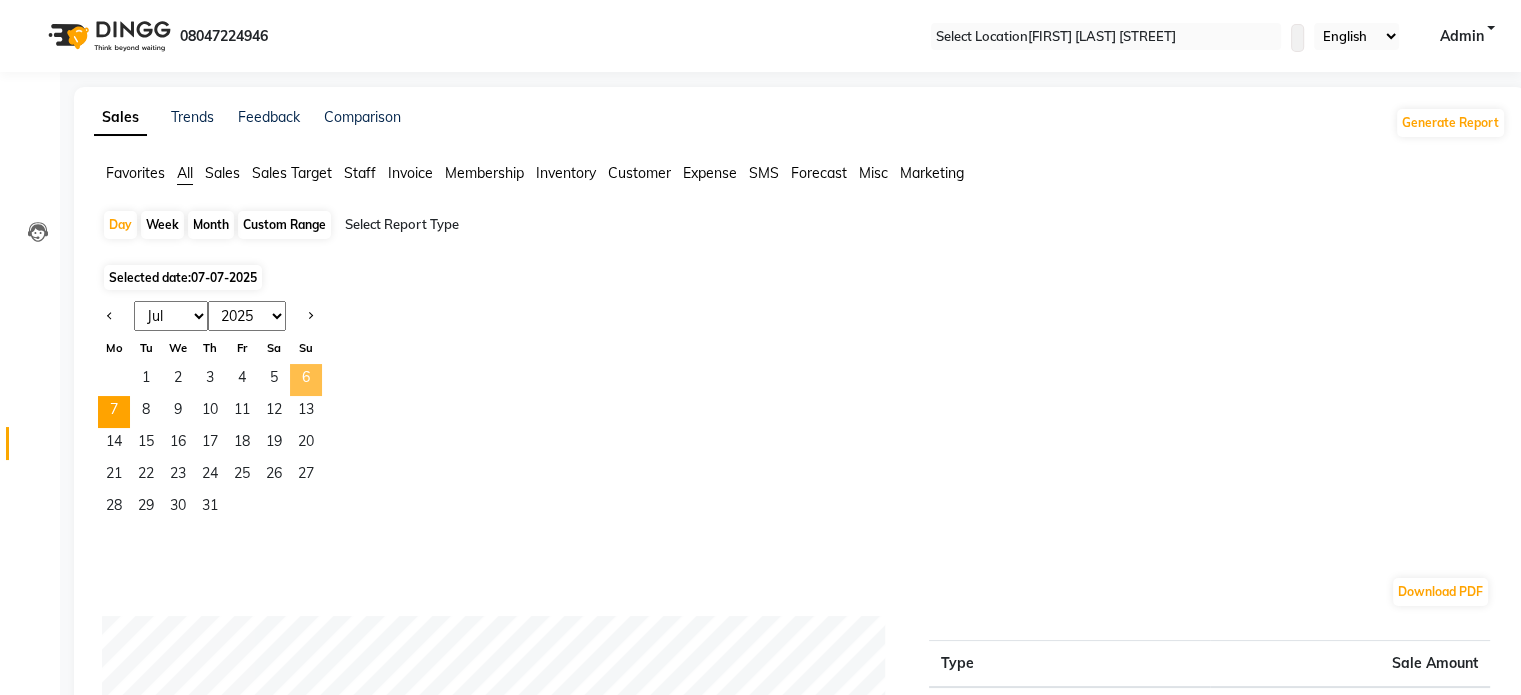 click on "6" at bounding box center [306, 380] 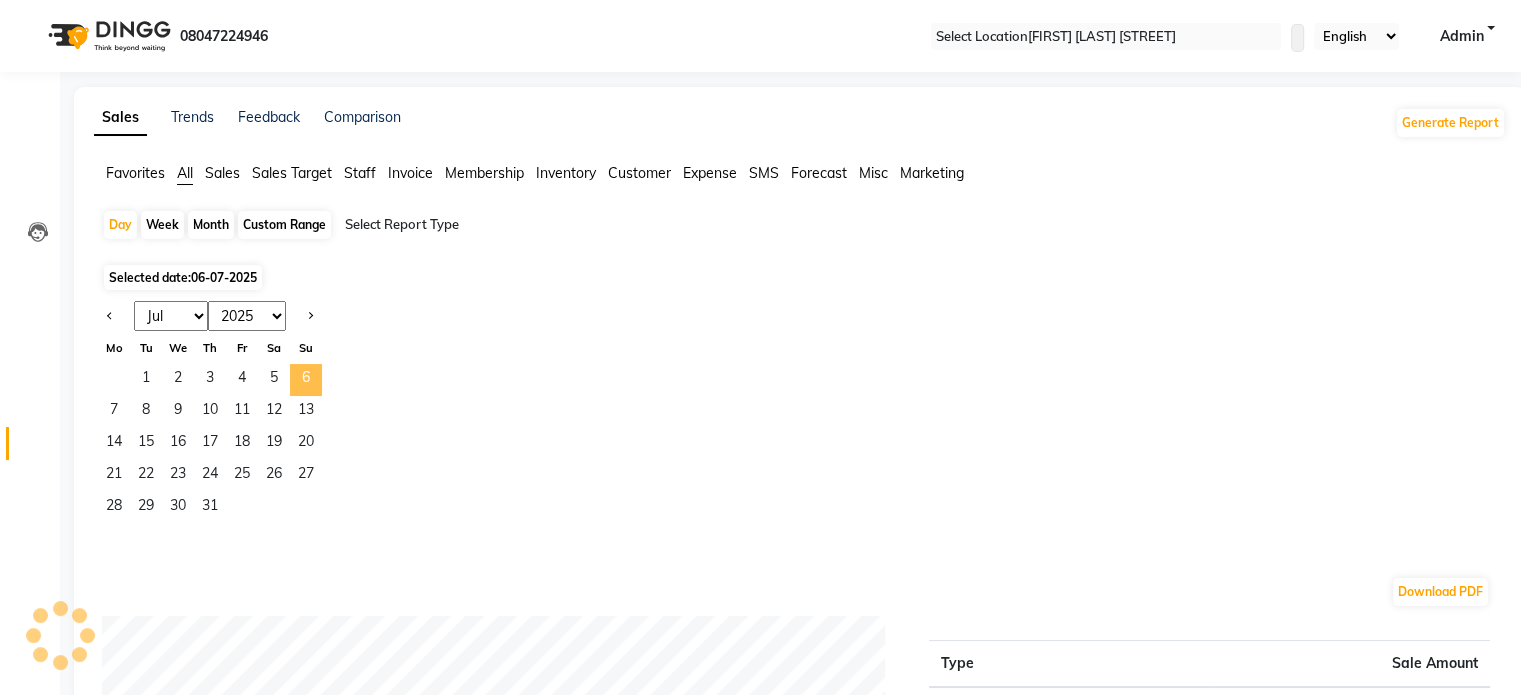 click on "6" at bounding box center [306, 380] 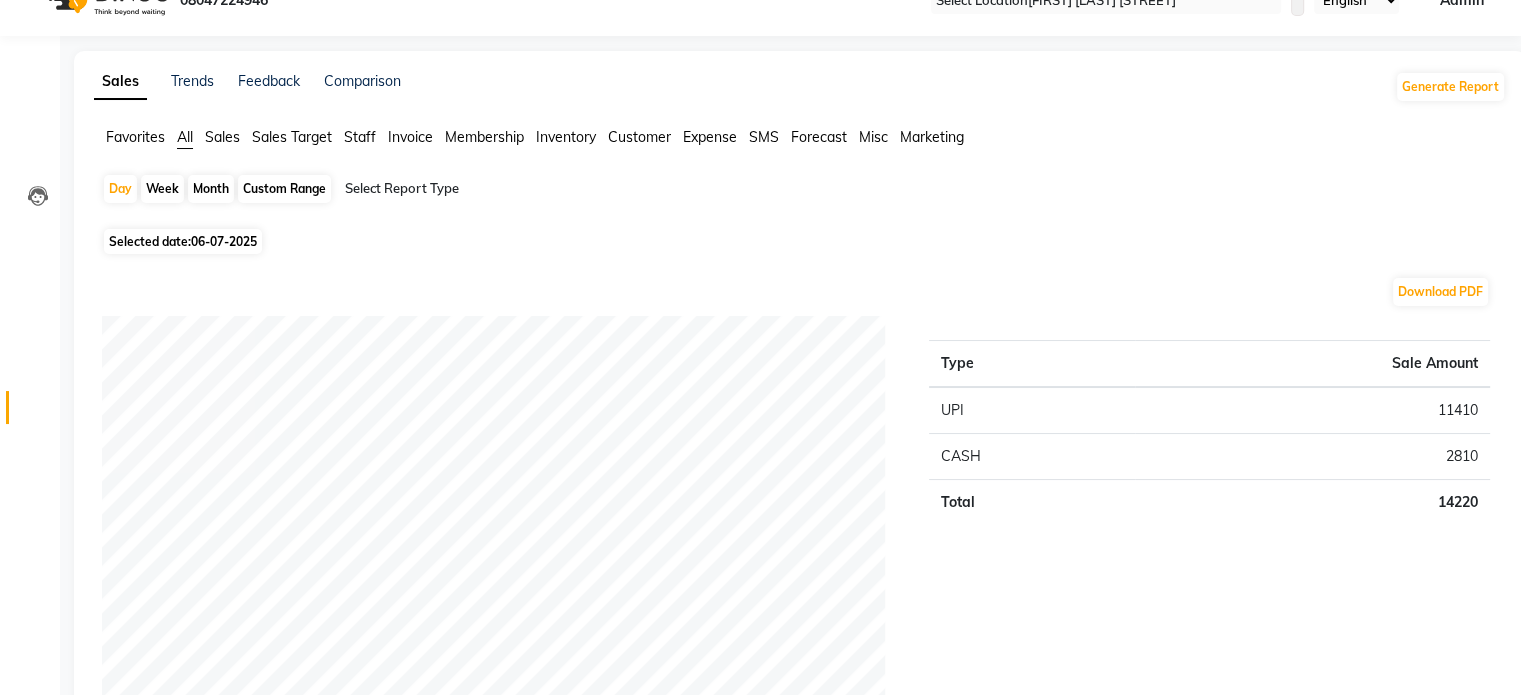 scroll, scrollTop: 0, scrollLeft: 0, axis: both 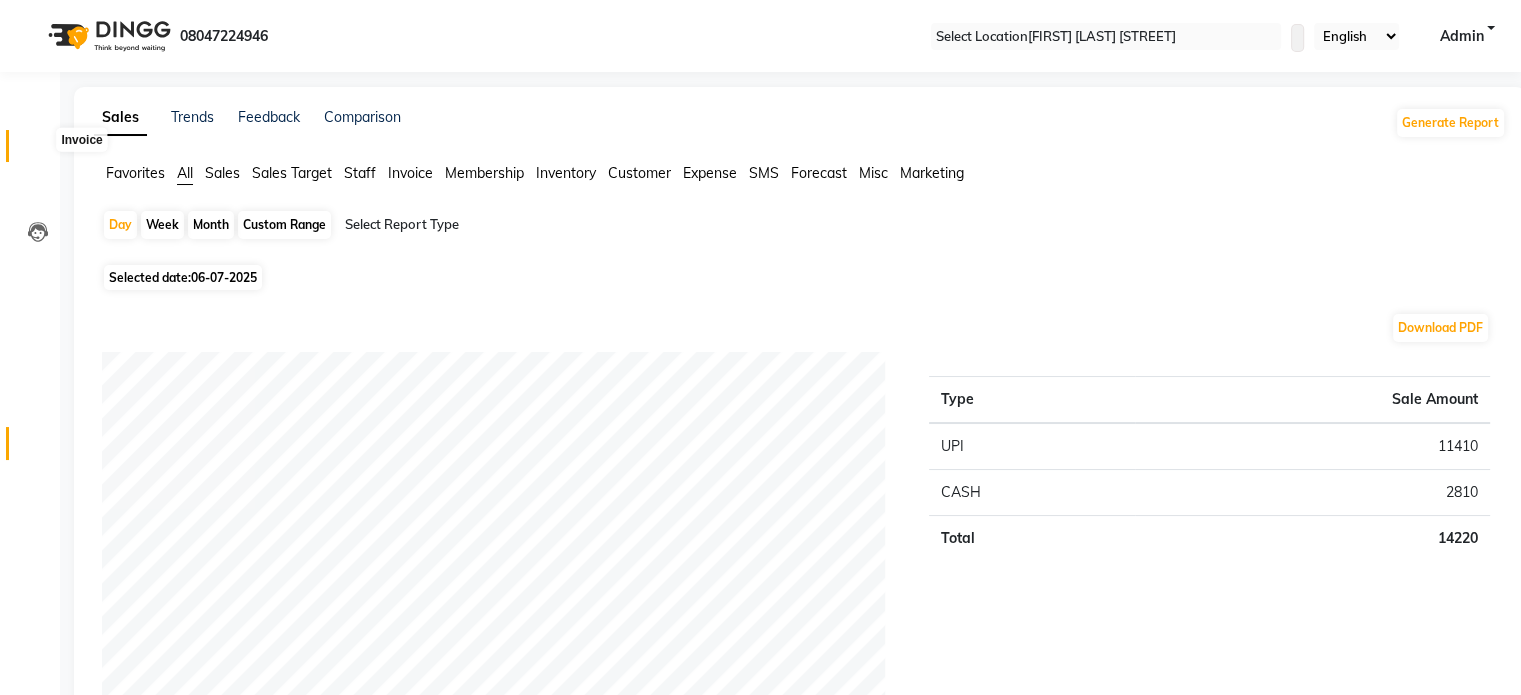click at bounding box center (38, 151) 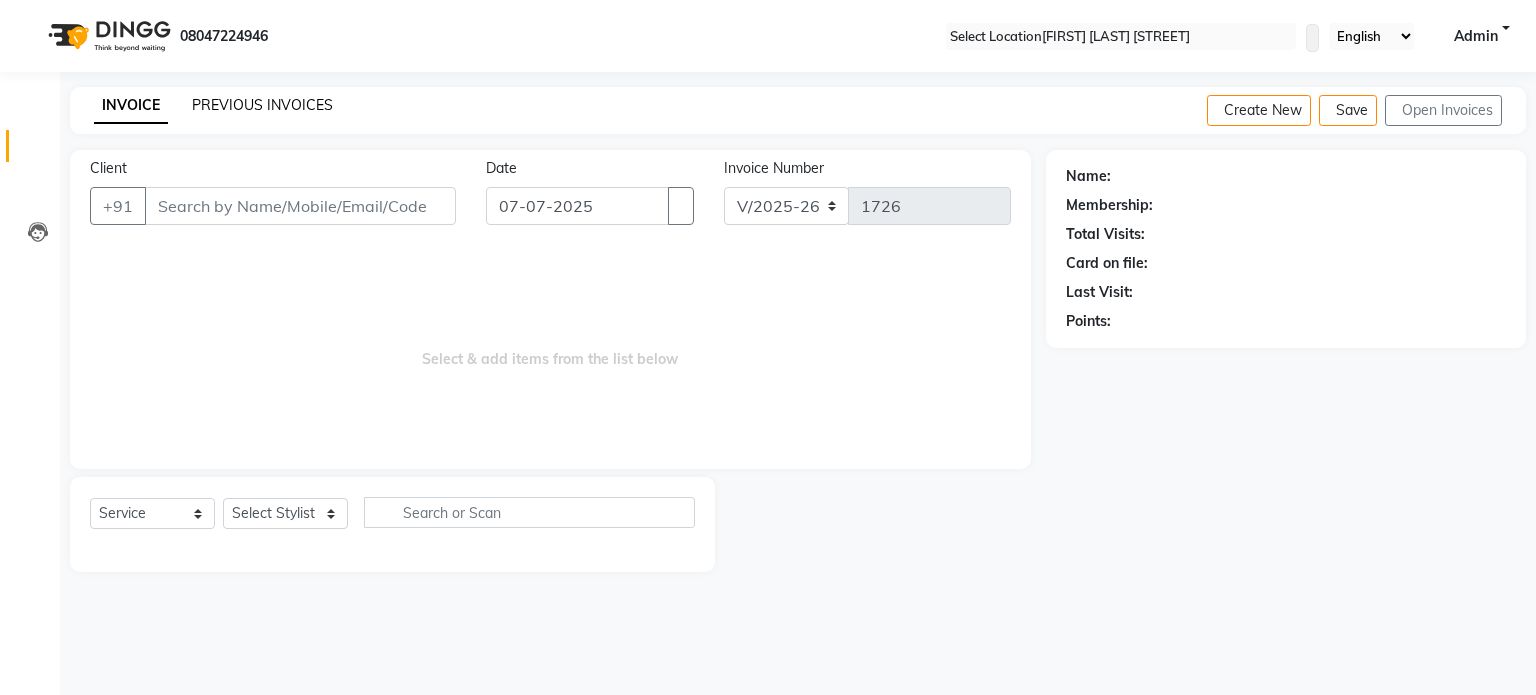 click on "PREVIOUS INVOICES" at bounding box center [262, 105] 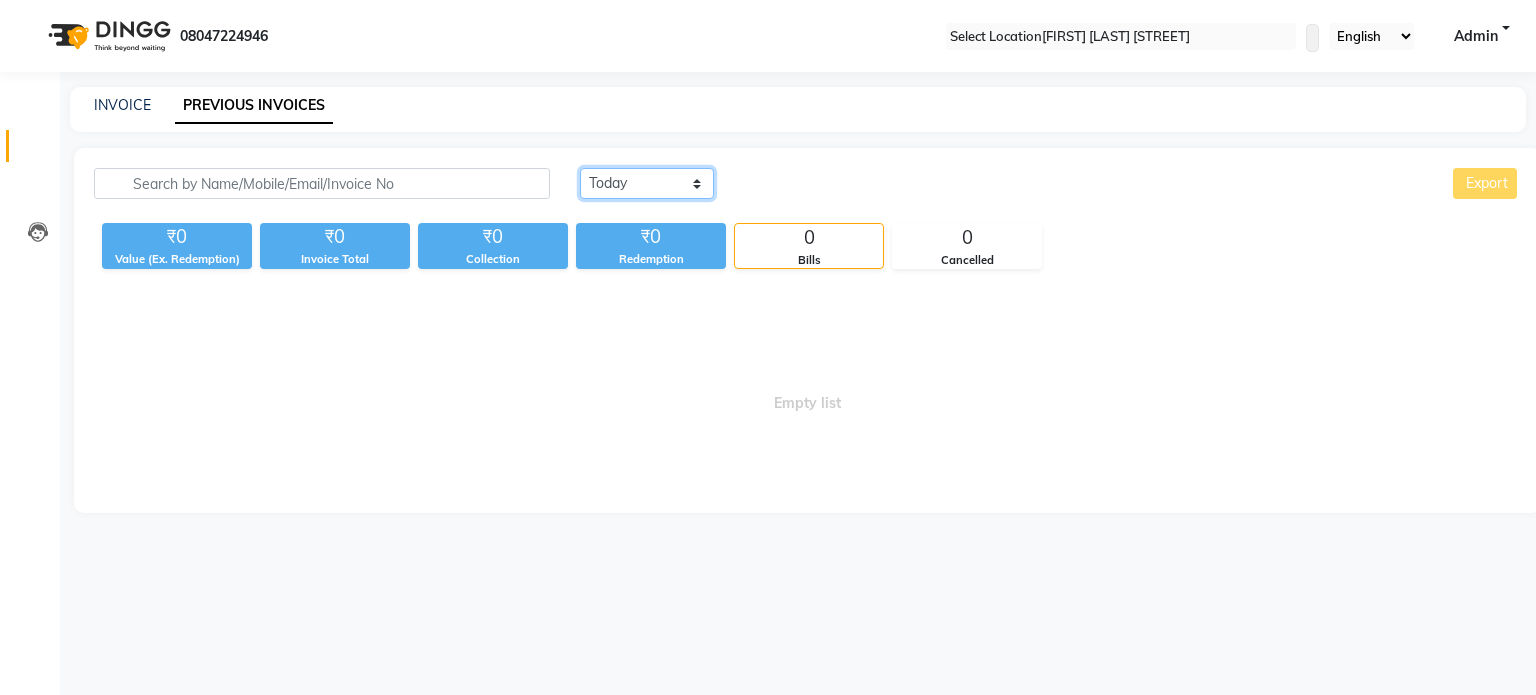 click on "Today Yesterday Custom Range" at bounding box center [647, 183] 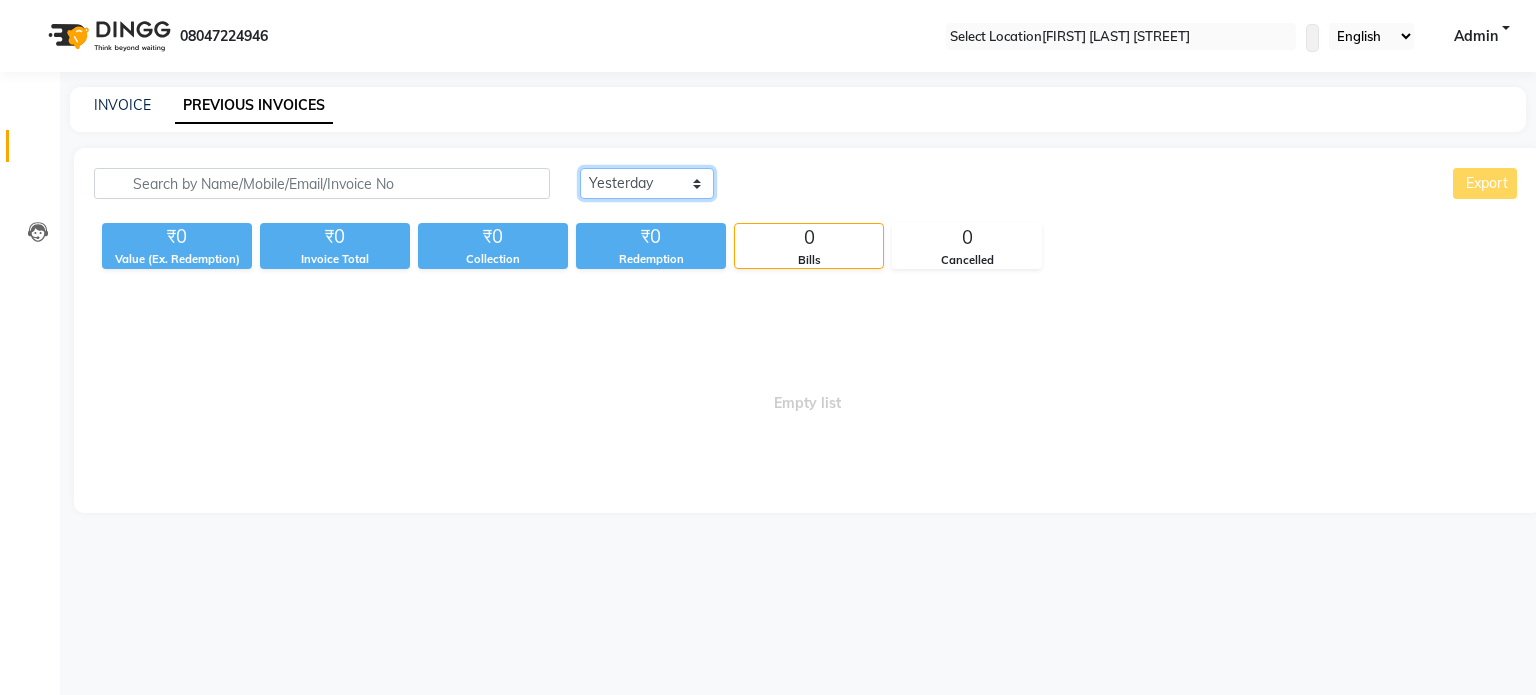 click on "Today Yesterday Custom Range" at bounding box center [647, 183] 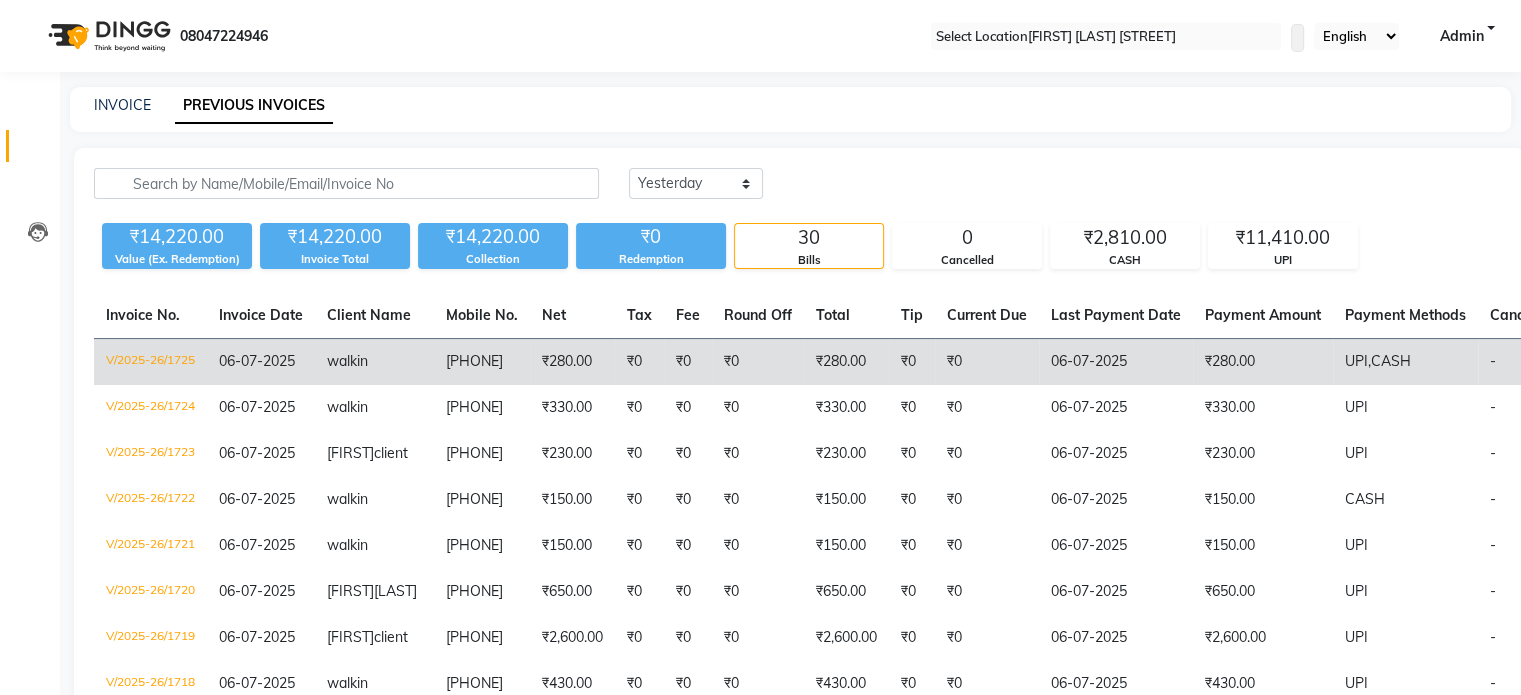 click on "₹280.00" at bounding box center [846, 362] 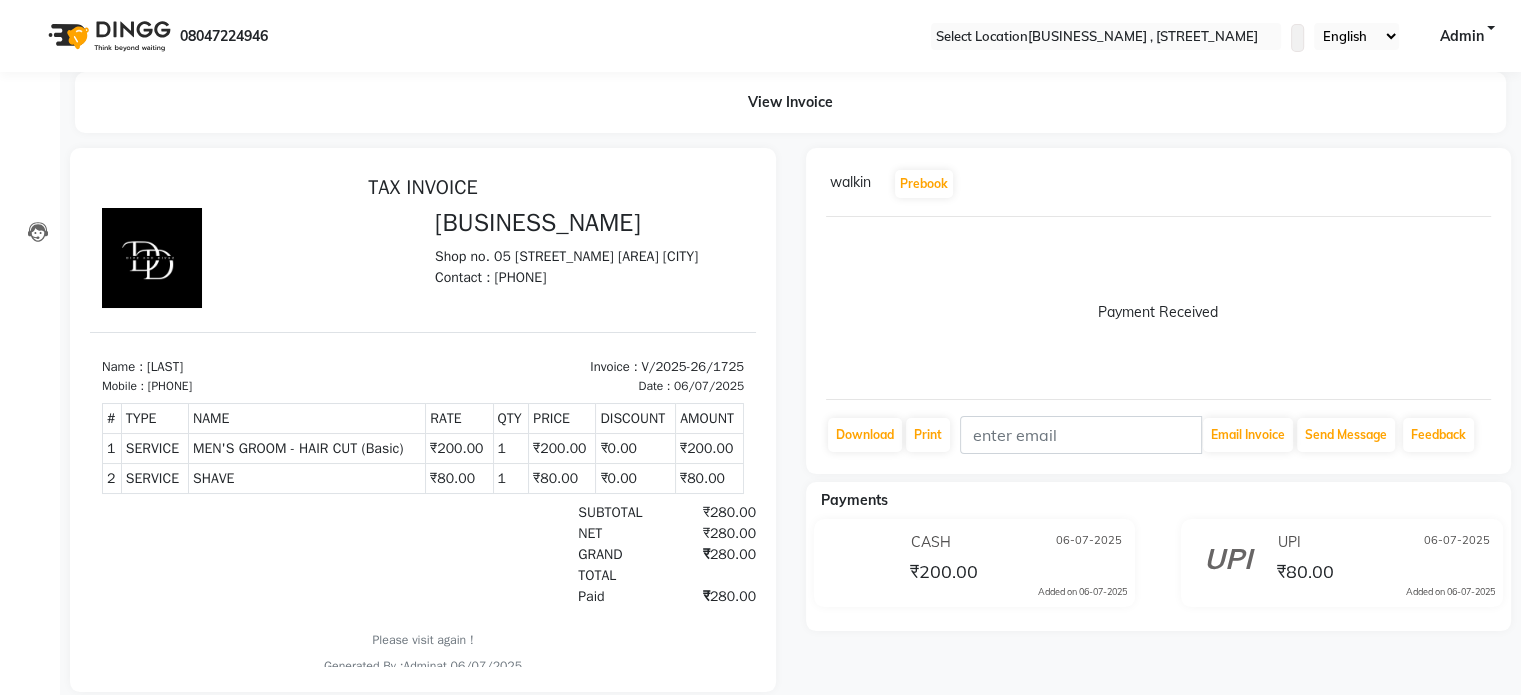 scroll, scrollTop: 0, scrollLeft: 0, axis: both 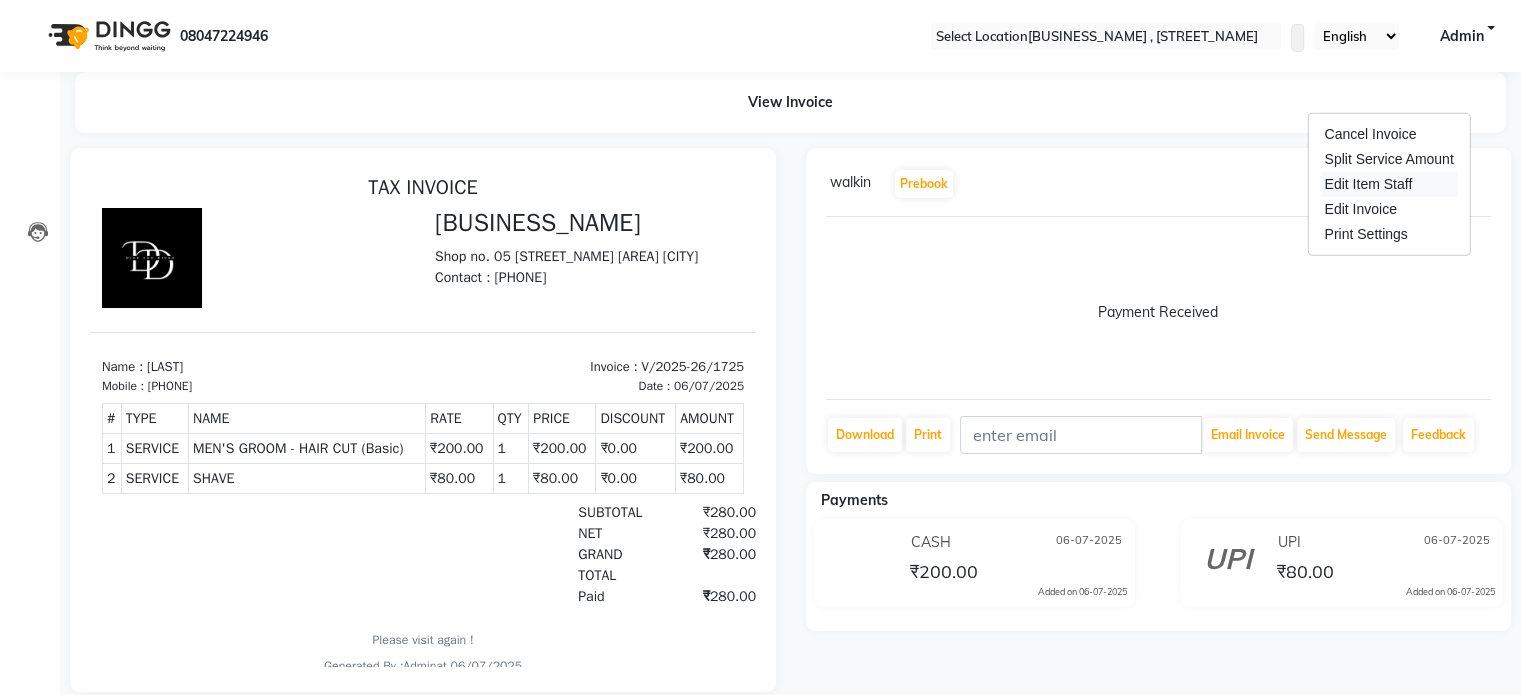 click on "Edit Item Staff" at bounding box center (1388, 184) 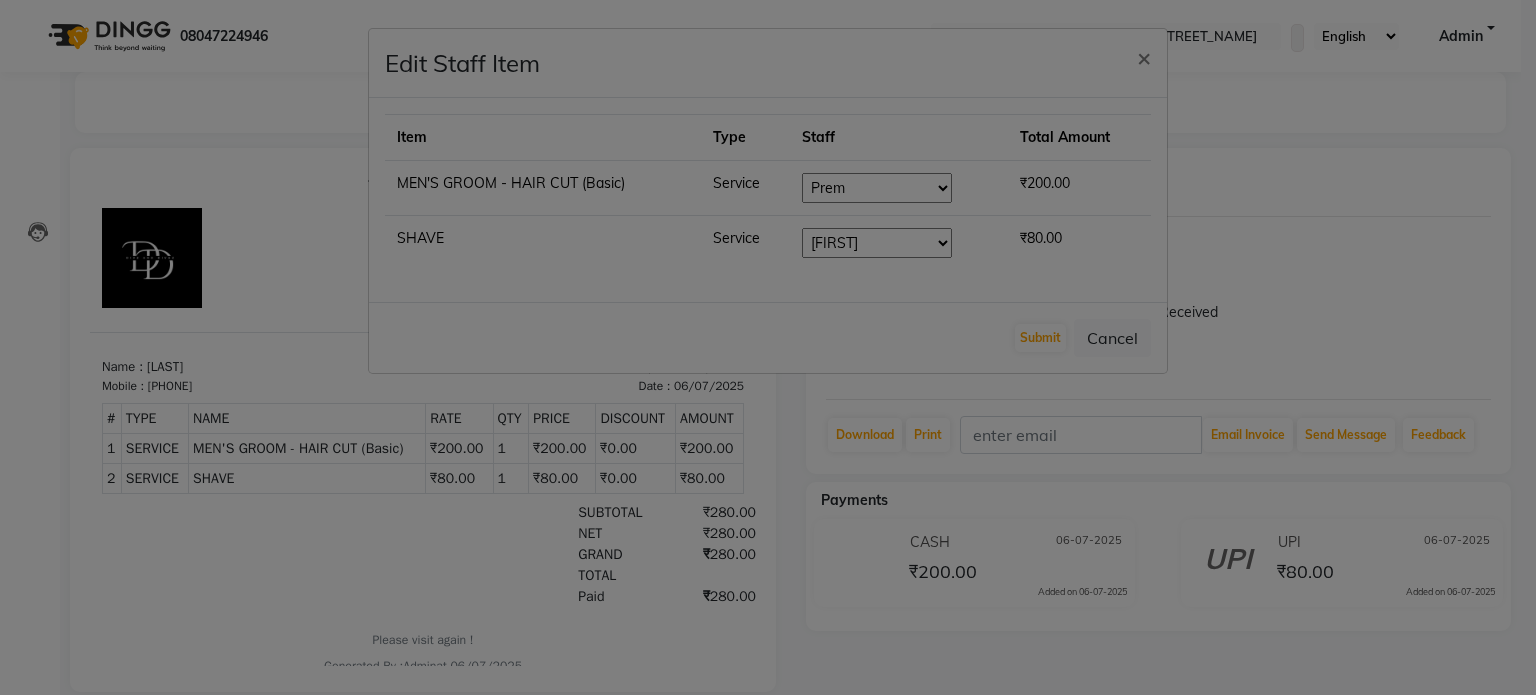click on "Edit Staff Item  × Item Type Staff Total Amount MEN'S GROOM - HAIR CUT (Basic) Service Select  Divyanshu   Kailash    Nisha   Prem   ravina   shabeer  ₹200.00 SHAVE Service Select  Divyanshu   Kailash    Nisha   Prem   ravina   shabeer  ₹80.00  Submit   Cancel" at bounding box center [768, 347] 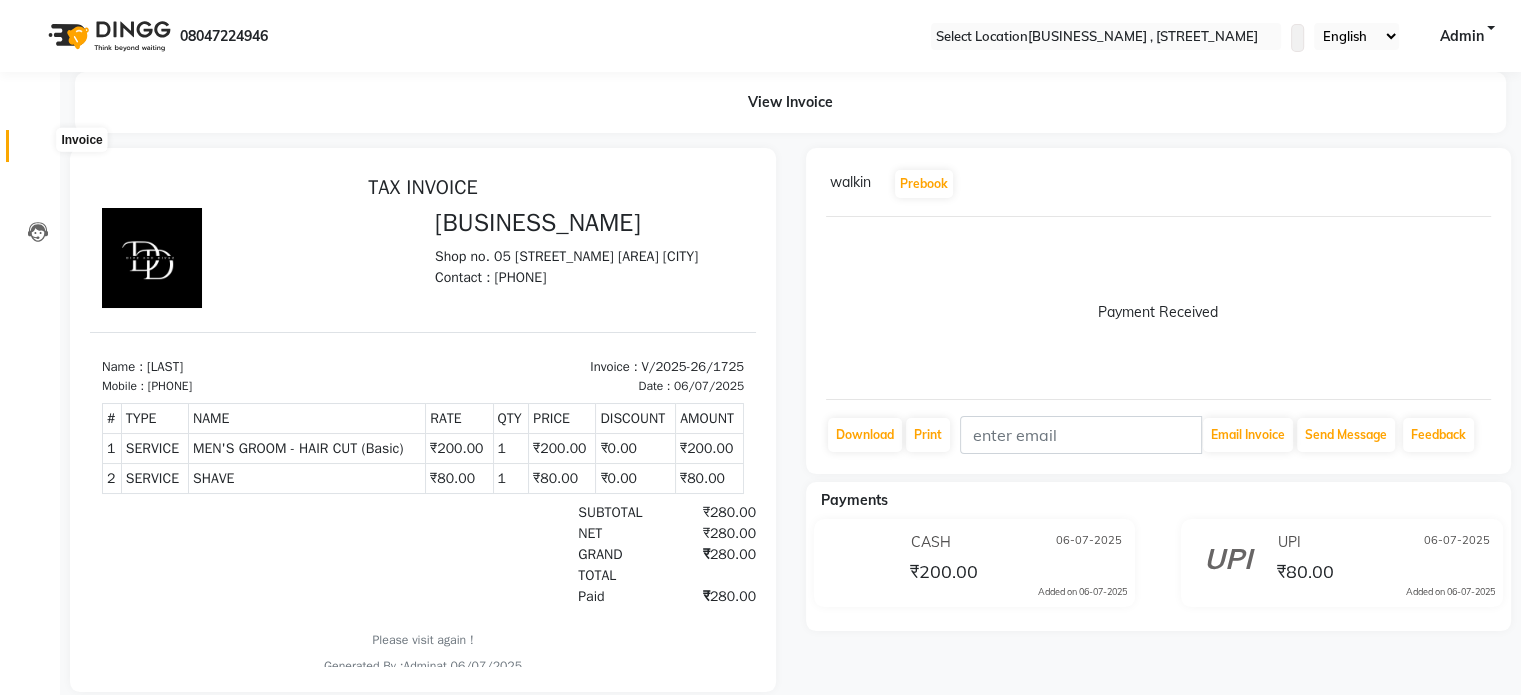 click at bounding box center (38, 151) 